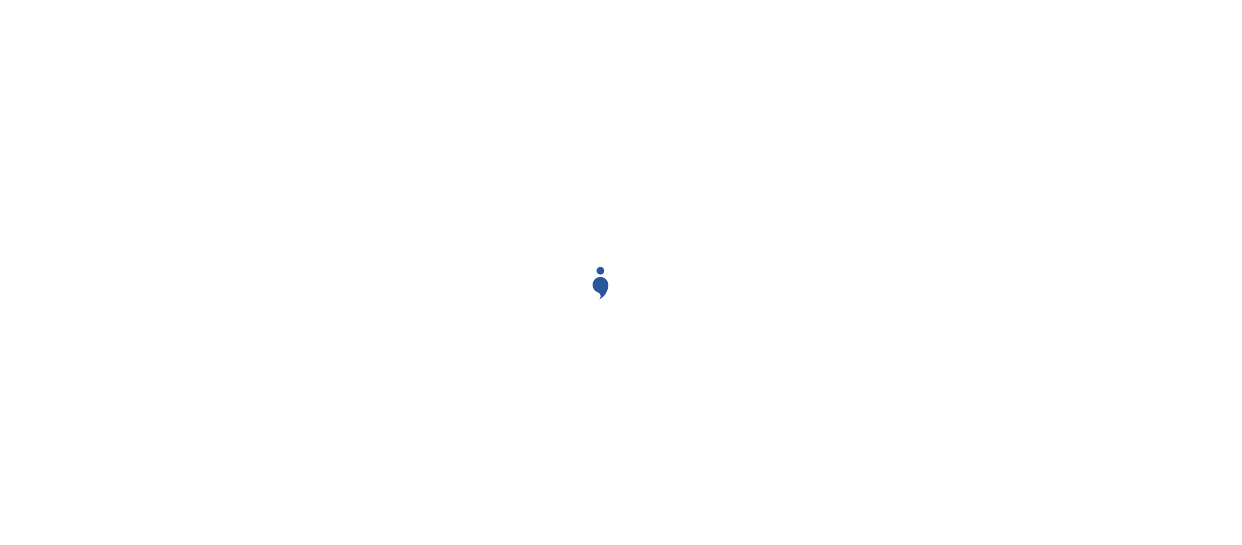 scroll, scrollTop: 0, scrollLeft: 0, axis: both 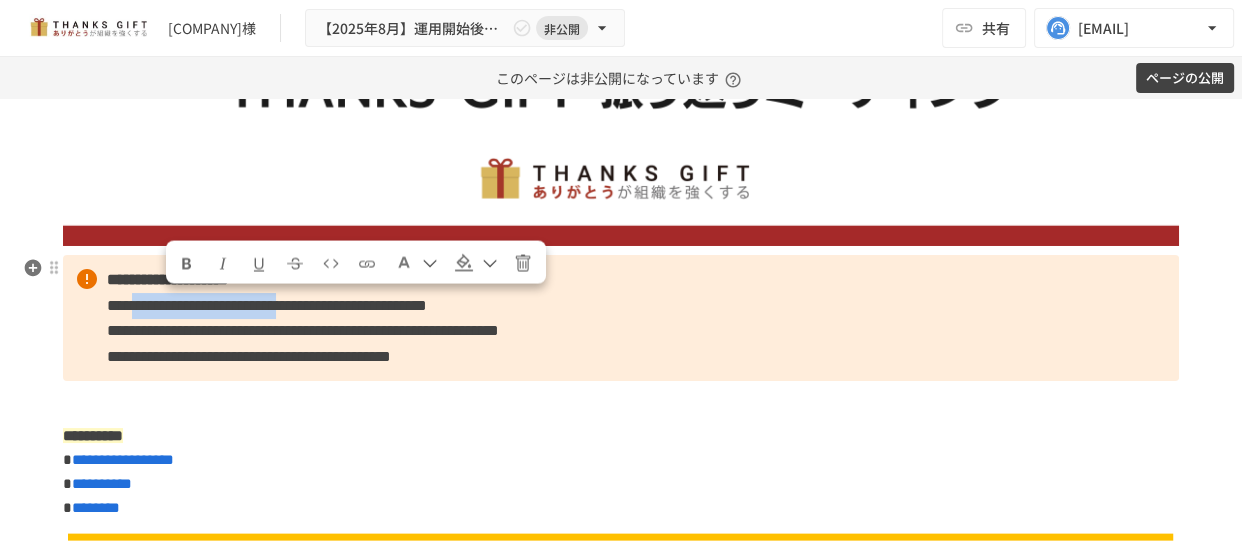 drag, startPoint x: 167, startPoint y: 305, endPoint x: 420, endPoint y: 306, distance: 253.00198 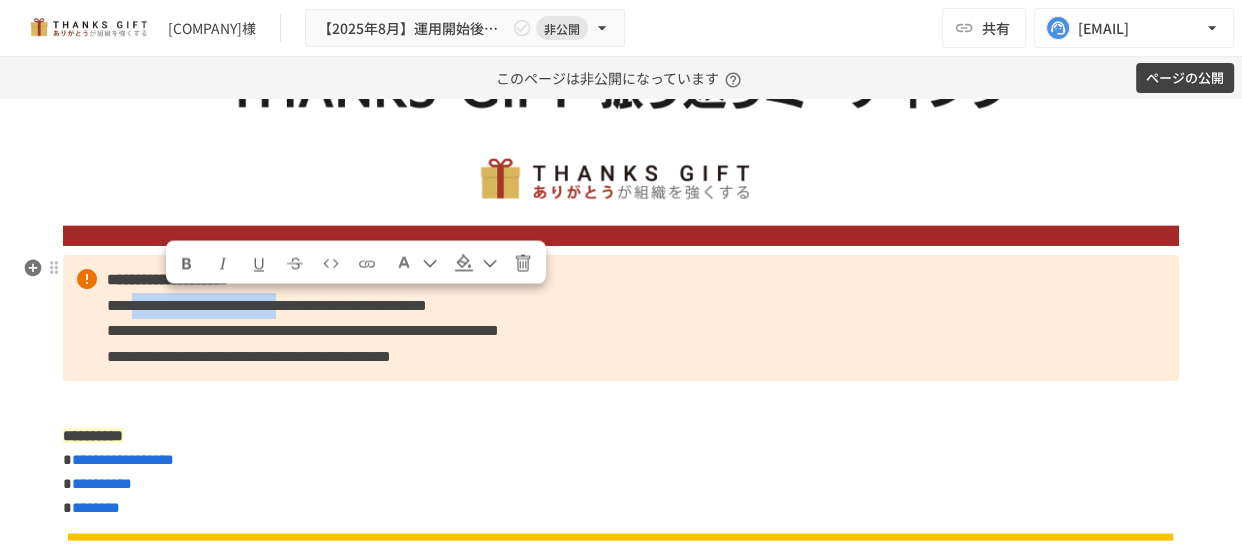 click on "**********" at bounding box center (267, 305) 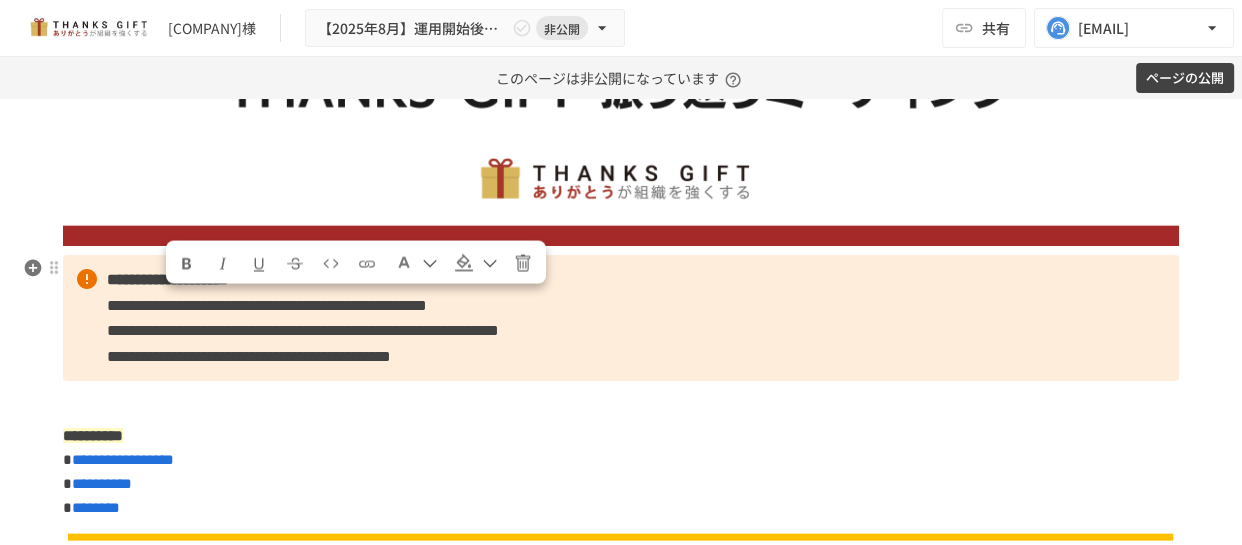 click on "**********" at bounding box center (303, 330) 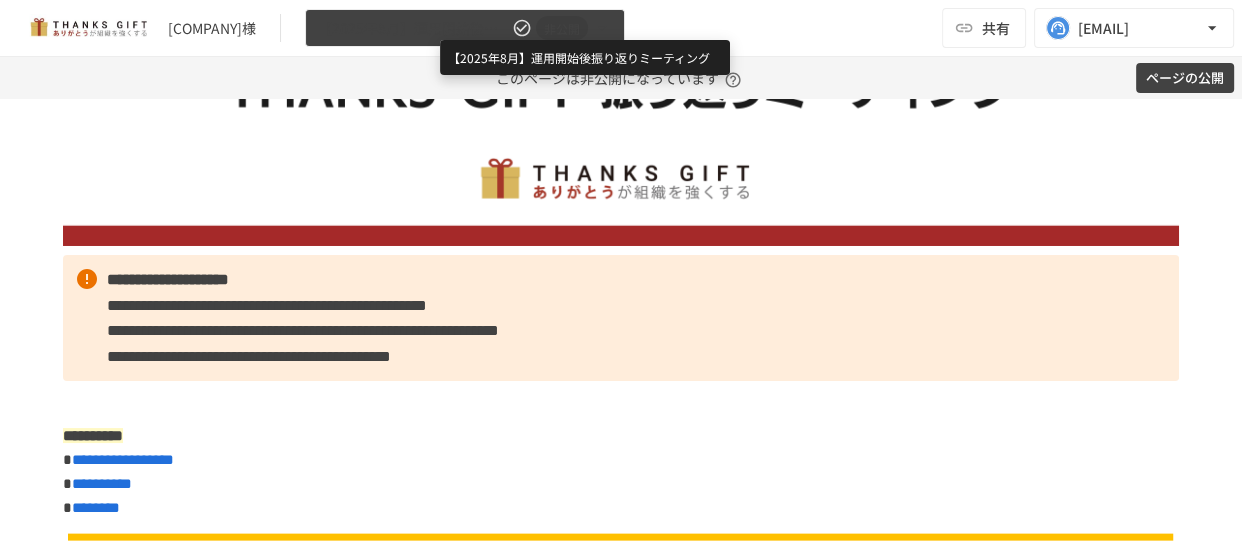 click on "【2025年8月】運用開始後振り返りミーティング 非公開" at bounding box center [465, 28] 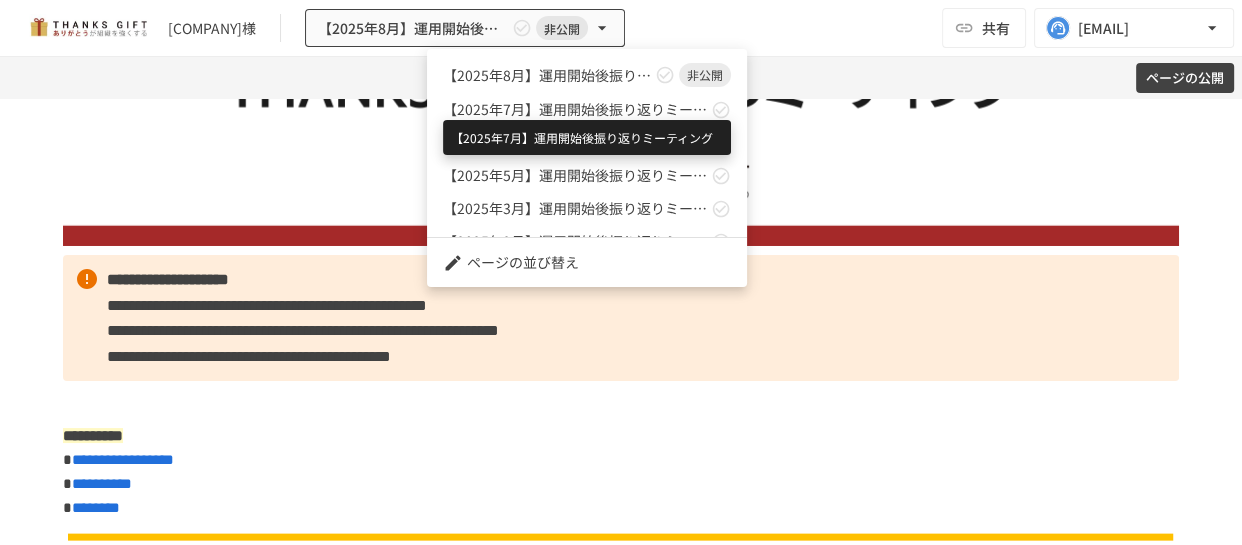 click on "【2025年7月】運用開始後振り返りミーティング" at bounding box center [575, 109] 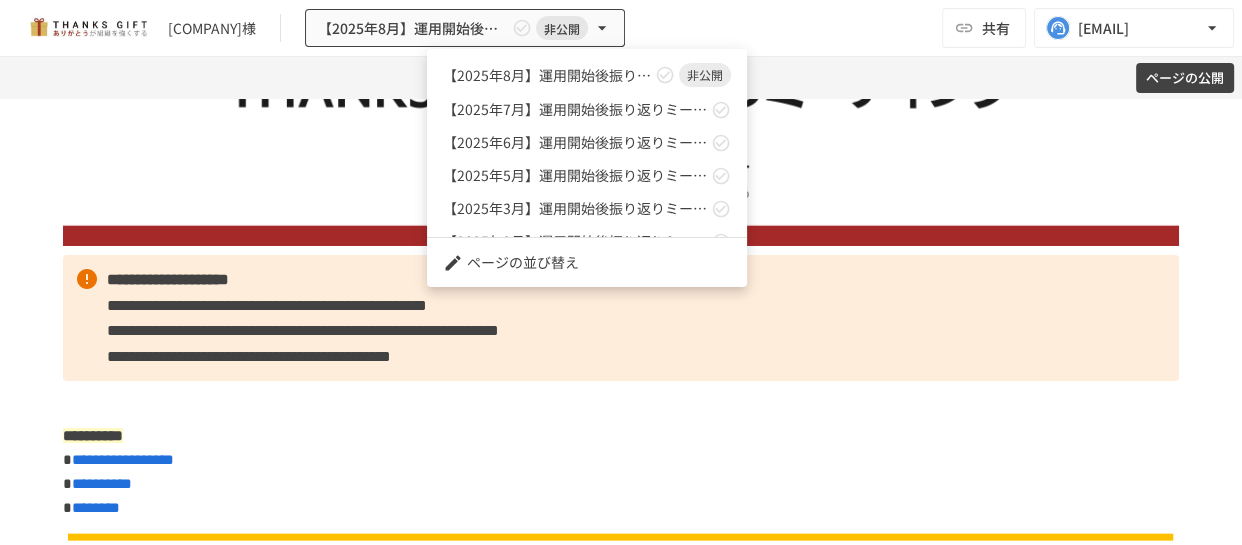 click at bounding box center (621, 272) 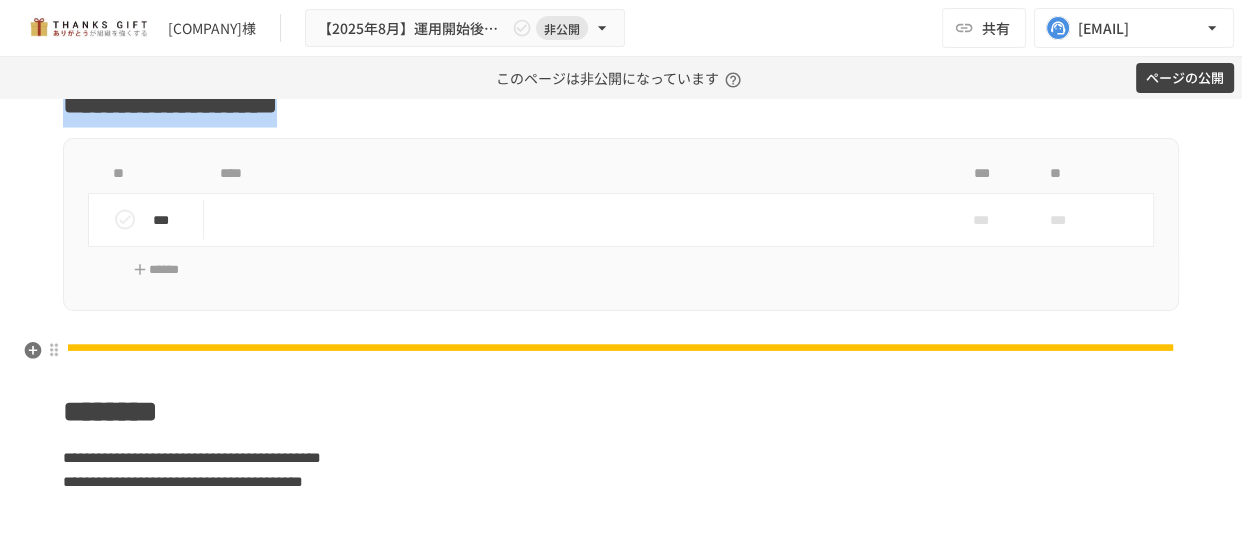 scroll, scrollTop: 3454, scrollLeft: 0, axis: vertical 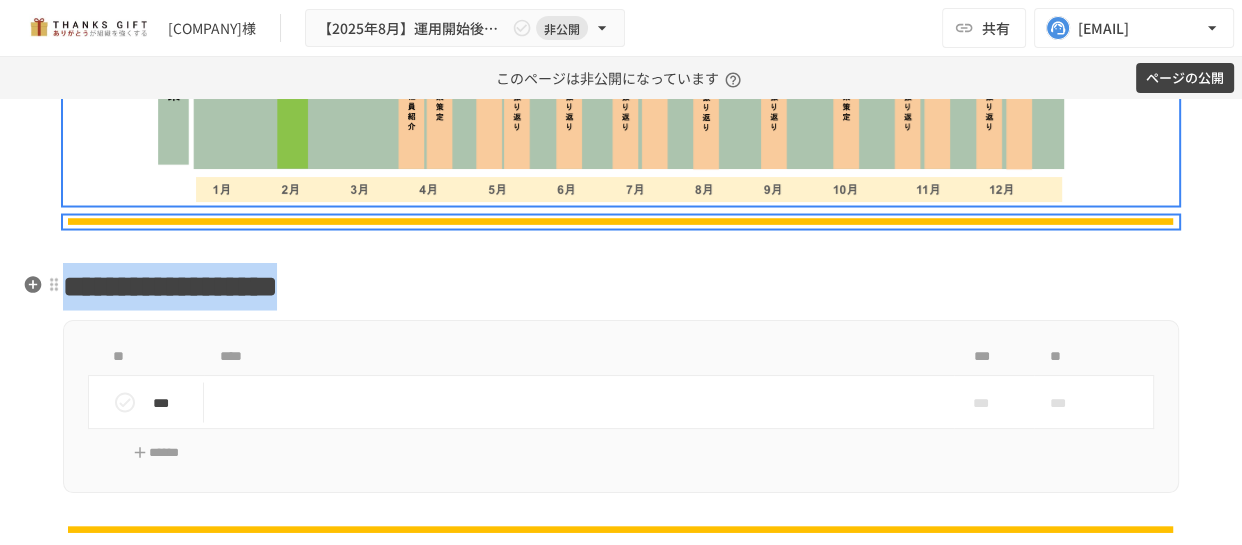 drag, startPoint x: 117, startPoint y: 278, endPoint x: 713, endPoint y: 300, distance: 596.4059 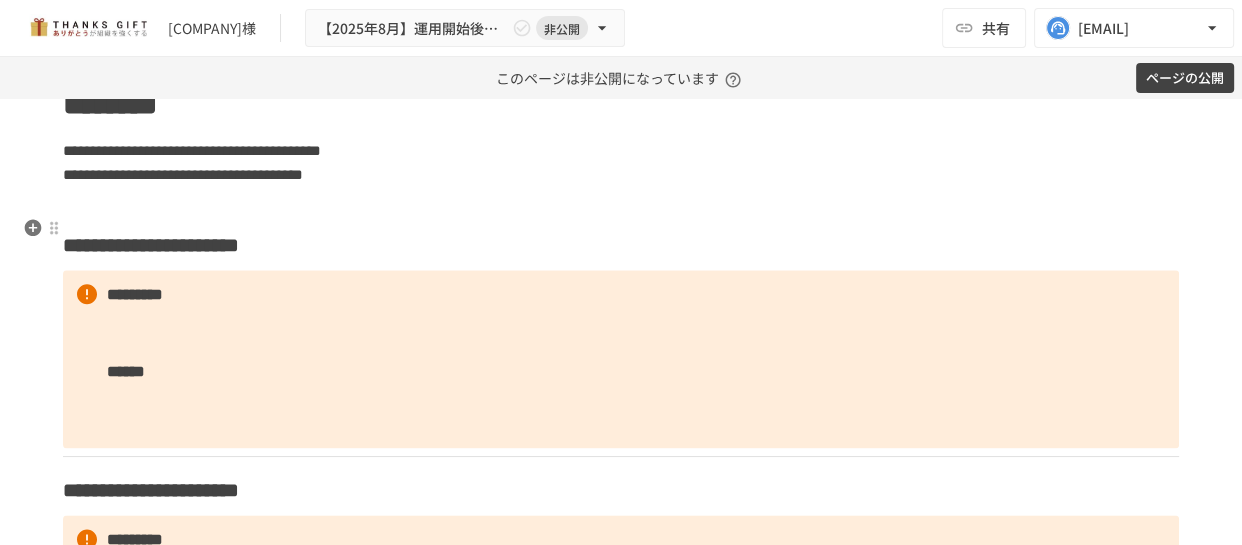 scroll, scrollTop: 2343, scrollLeft: 0, axis: vertical 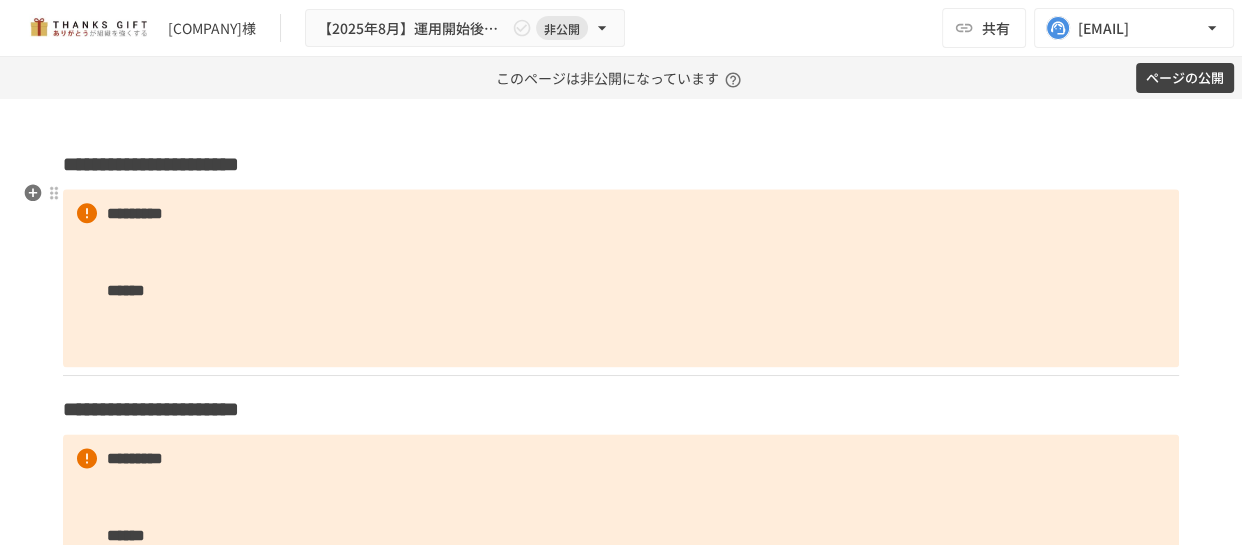 click on "**********" at bounding box center (621, 2058) 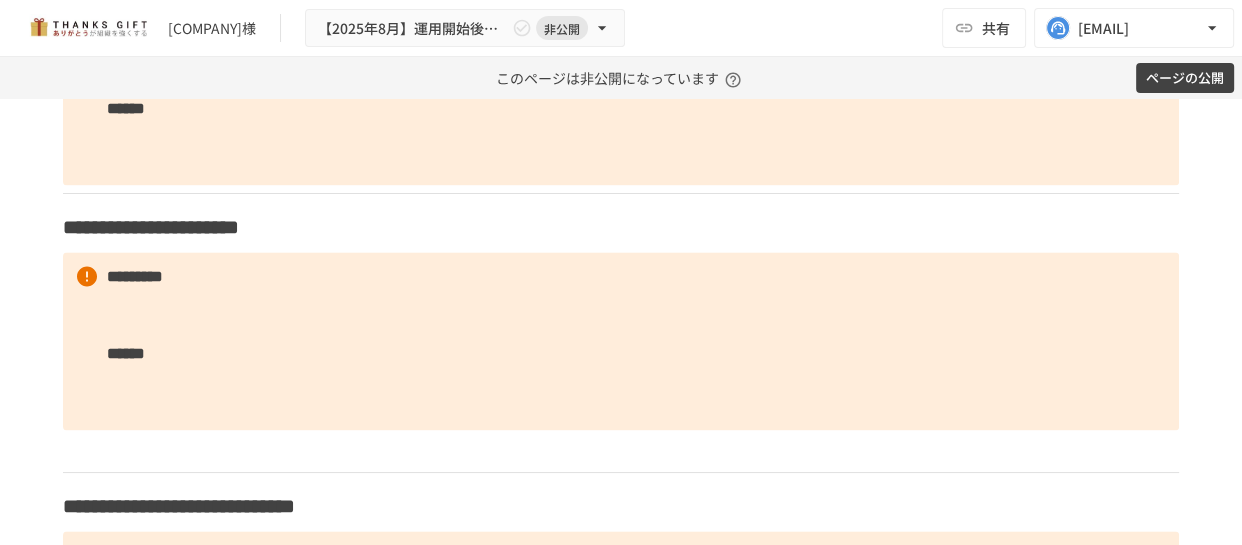 scroll, scrollTop: 2516, scrollLeft: 0, axis: vertical 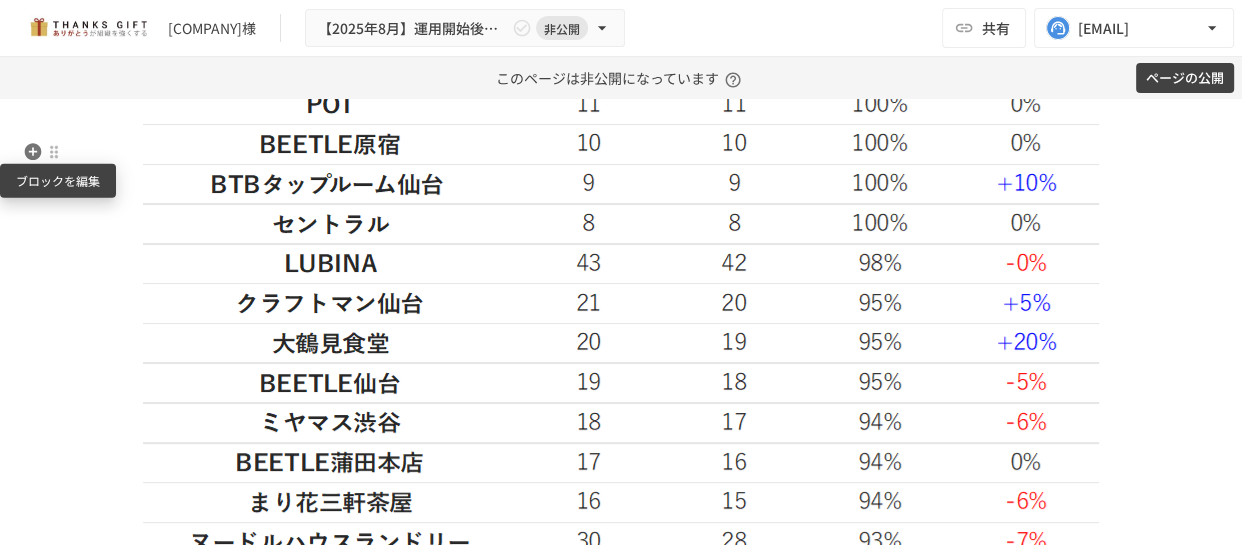 click at bounding box center (54, 152) 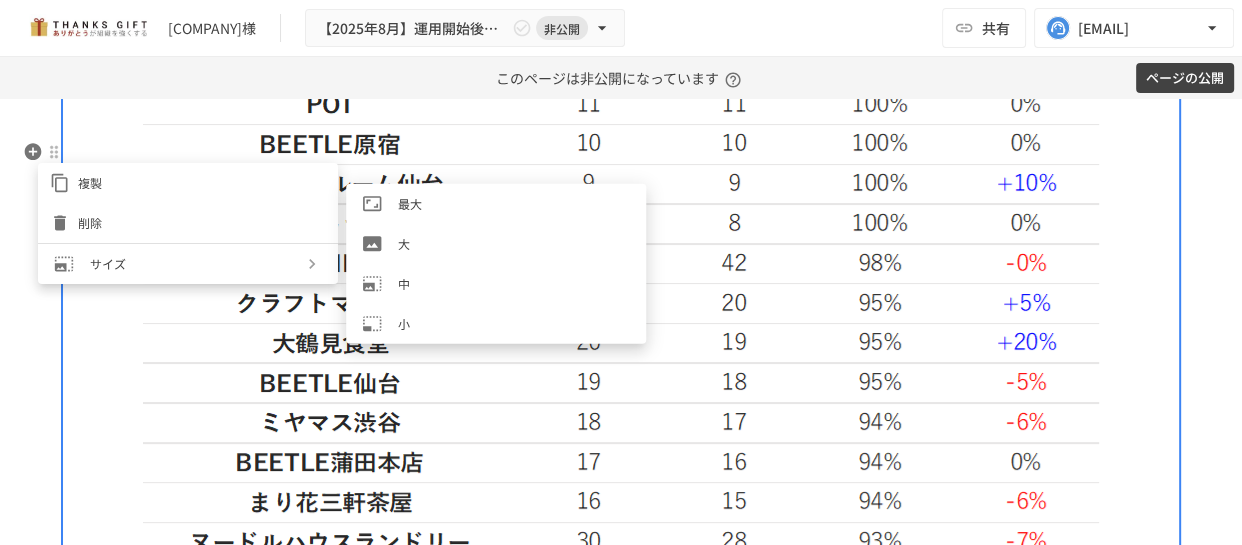 click on "大" at bounding box center (496, 244) 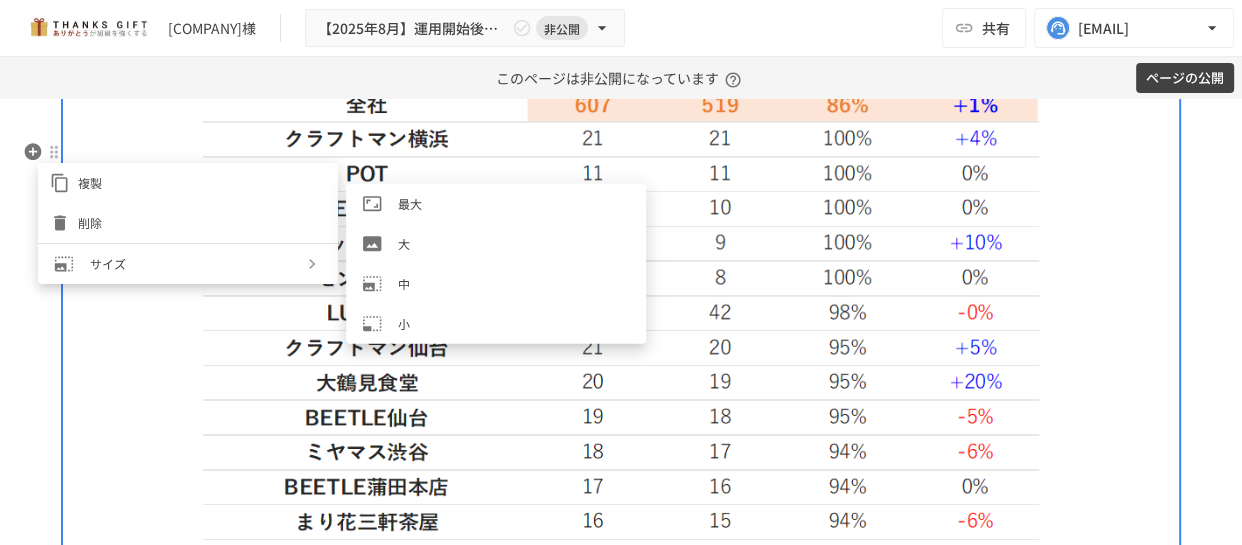 click at bounding box center (380, 284) 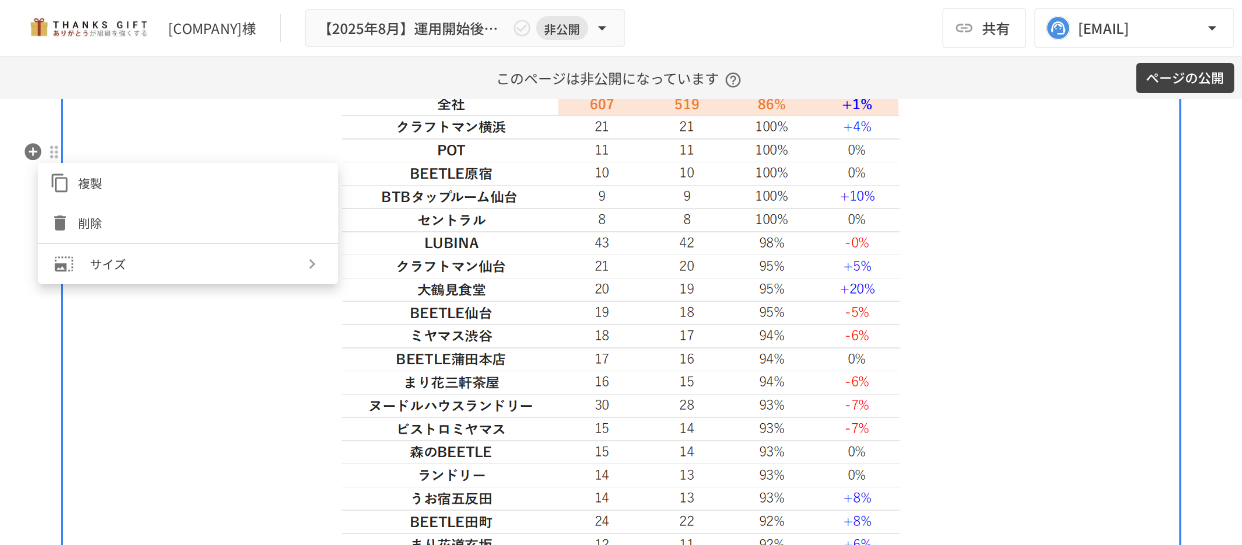 click at bounding box center [621, 272] 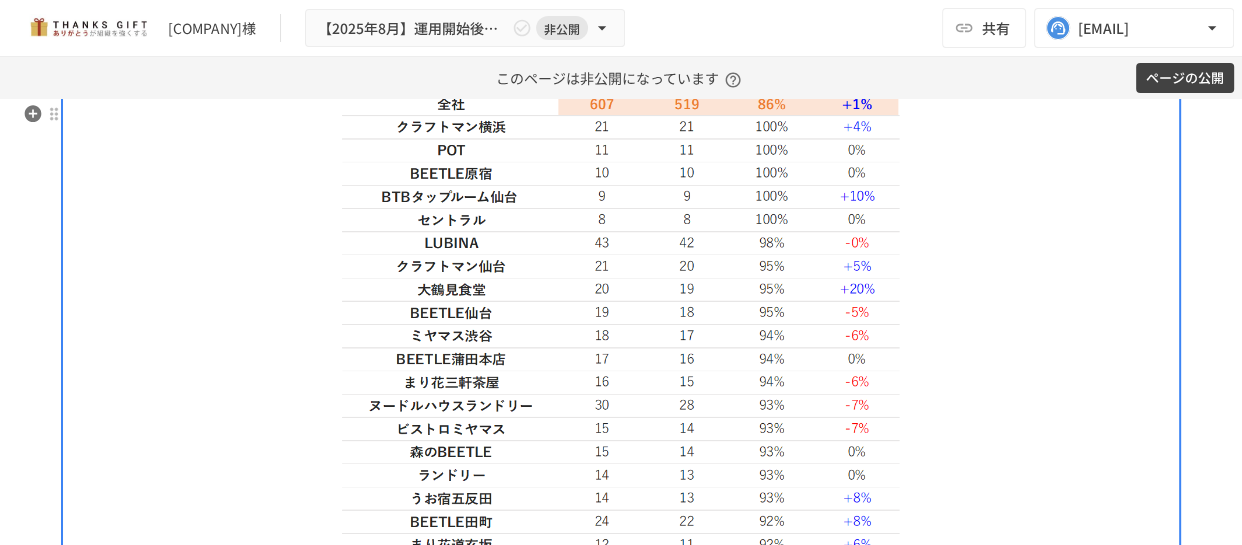 click on "**********" at bounding box center (621, -9) 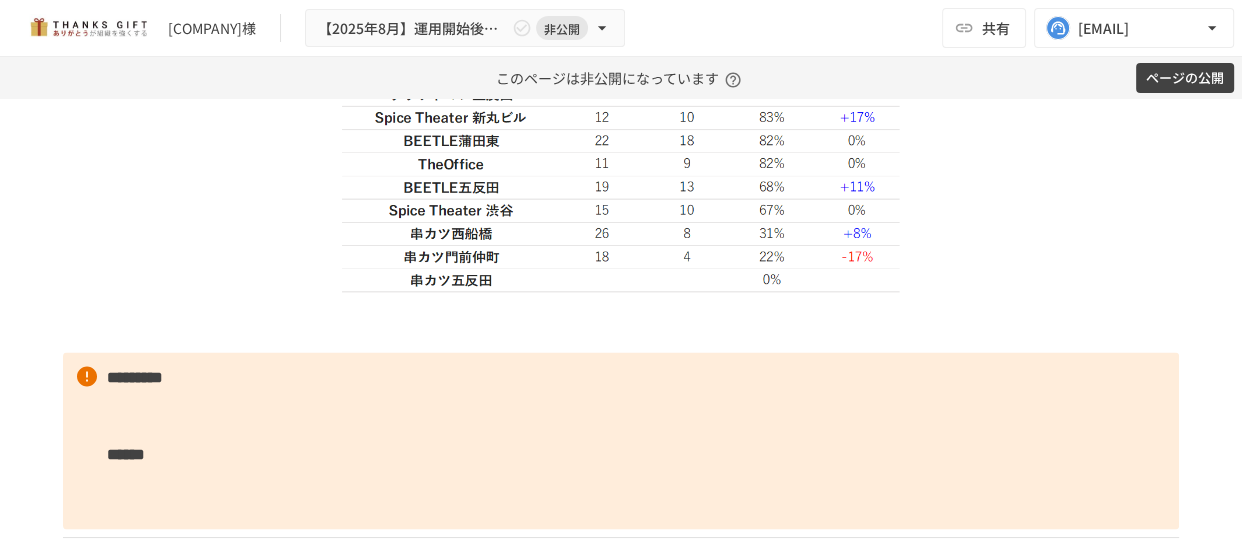 scroll, scrollTop: 3425, scrollLeft: 0, axis: vertical 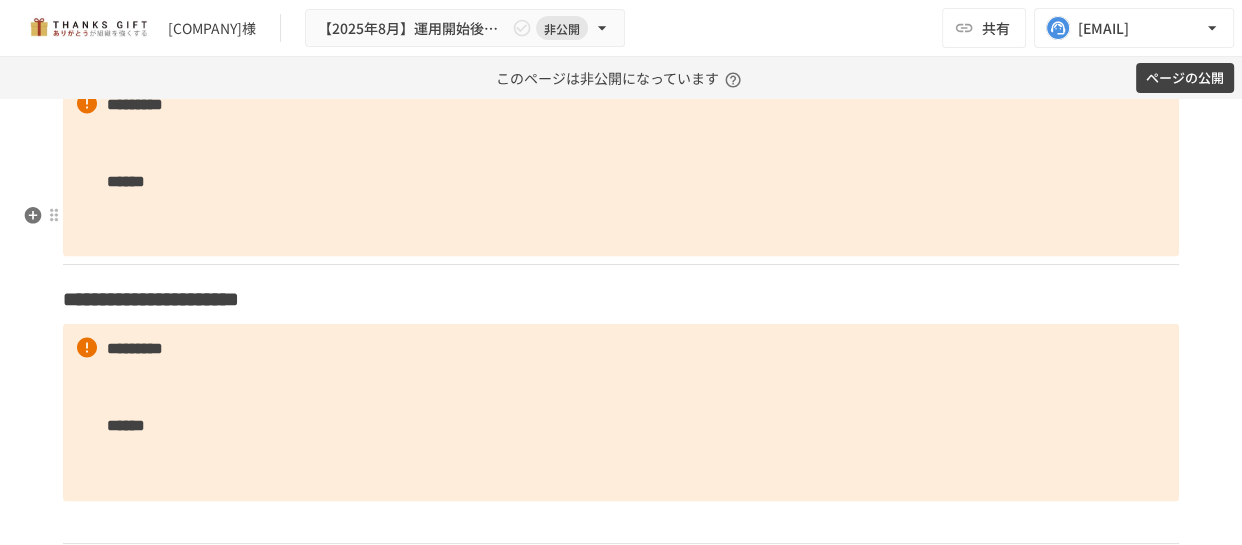 click at bounding box center [621, 54] 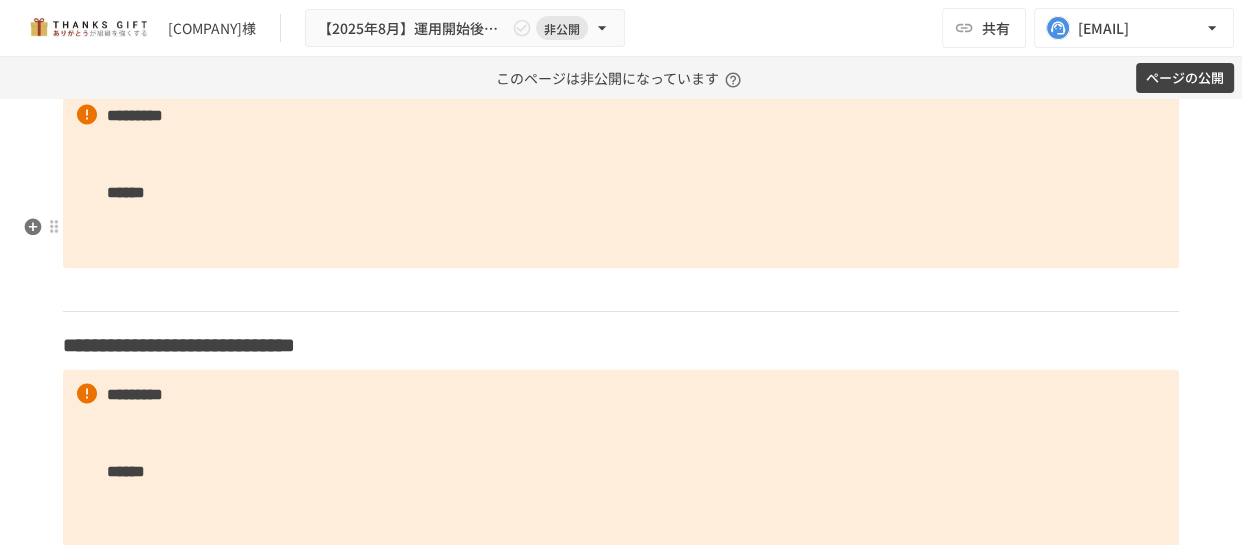 scroll, scrollTop: 3425, scrollLeft: 0, axis: vertical 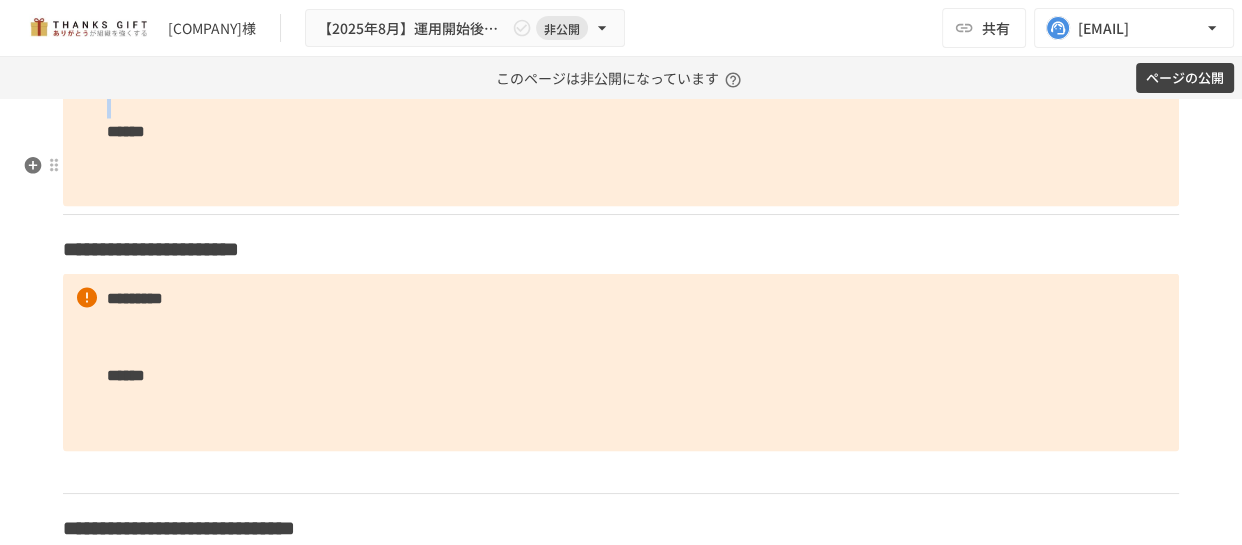 drag, startPoint x: 94, startPoint y: 251, endPoint x: 96, endPoint y: 184, distance: 67.02985 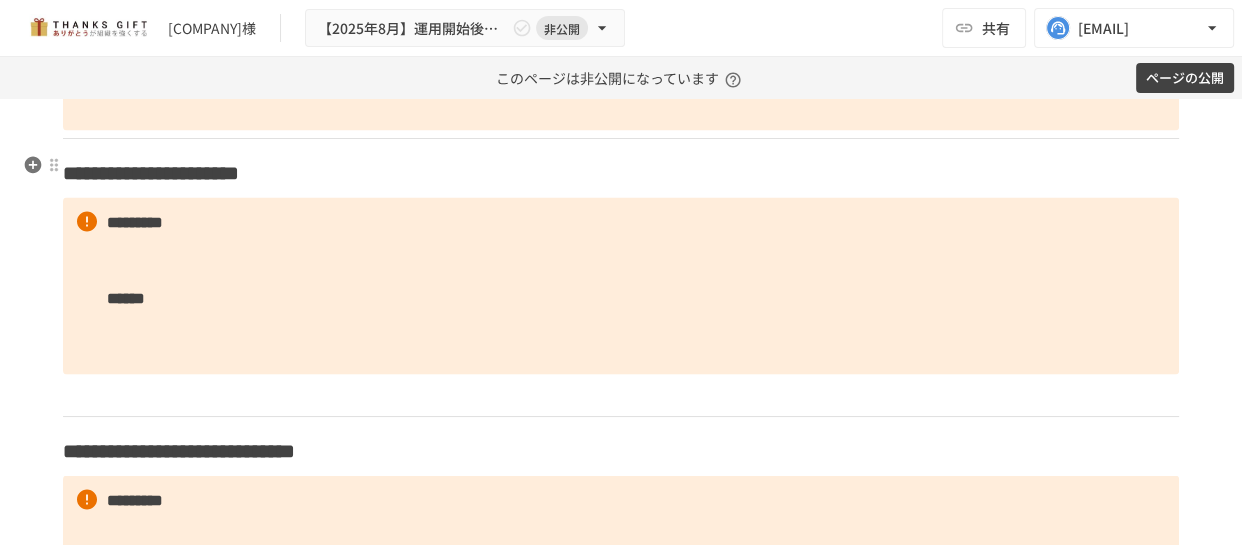 drag, startPoint x: 132, startPoint y: 235, endPoint x: 109, endPoint y: 183, distance: 56.859474 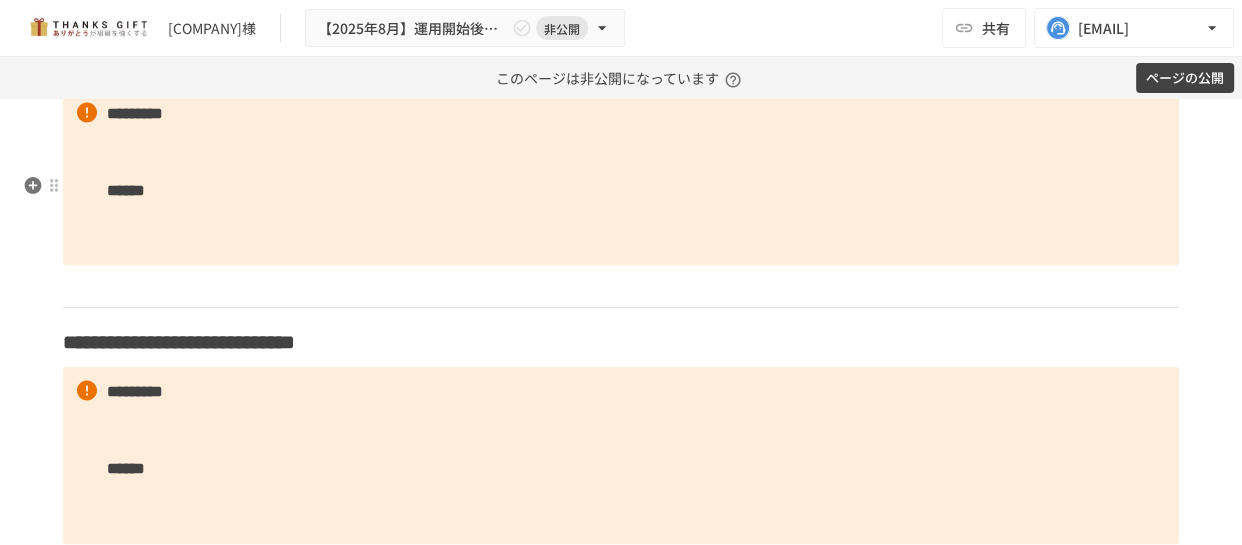 click on "**********" at bounding box center (621, 63) 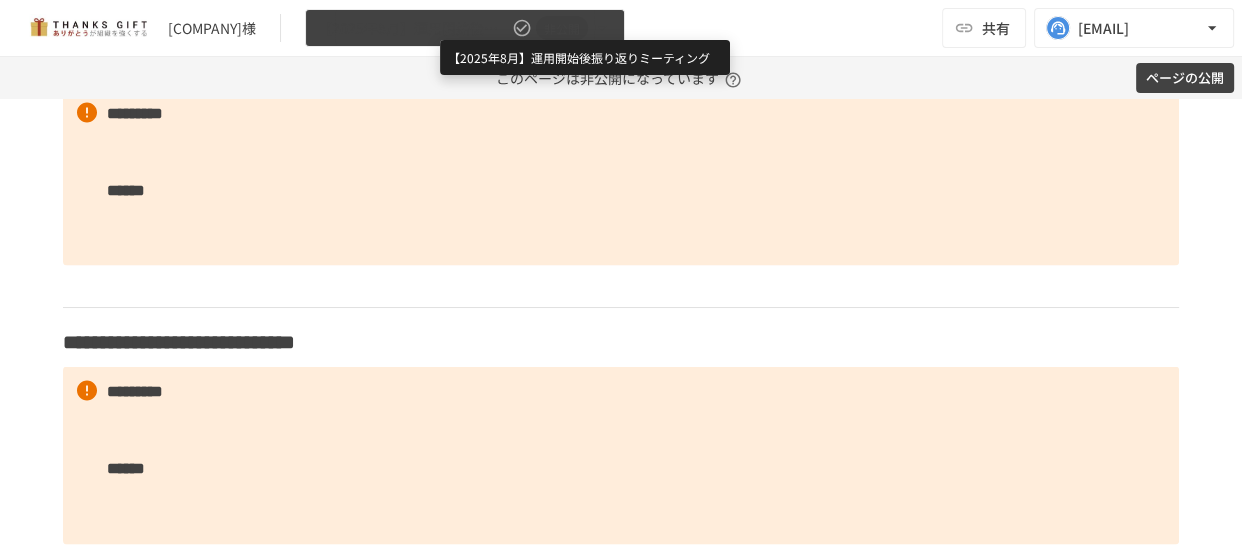 click on "【2025年8月】運用開始後振り返りミーティング" at bounding box center (413, 28) 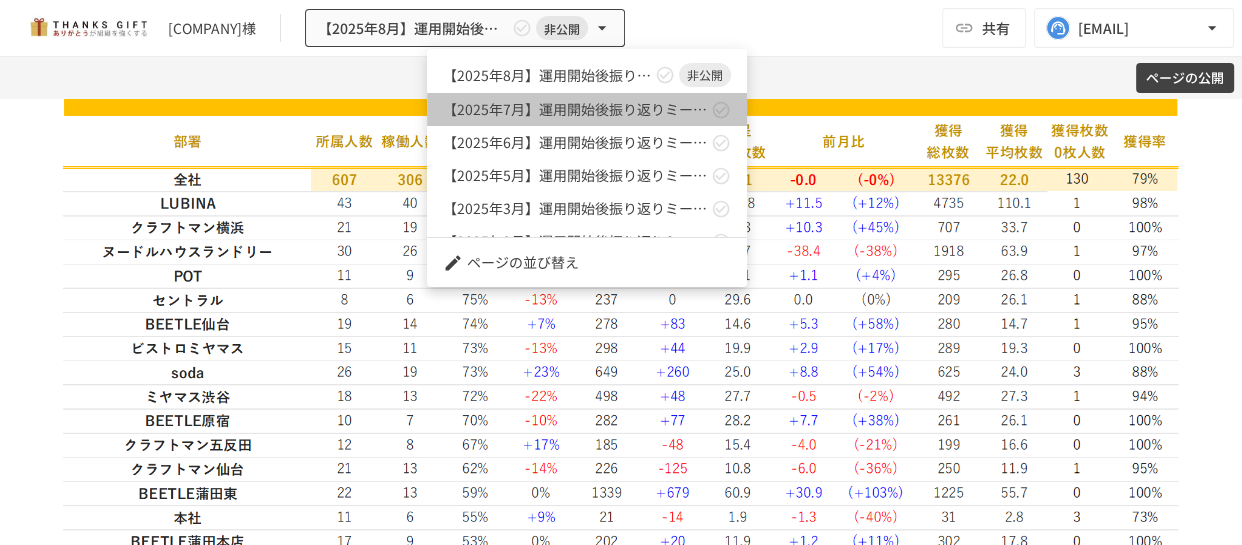 click on "【2025年7月】運用開始後振り返りミーティング" at bounding box center [587, 109] 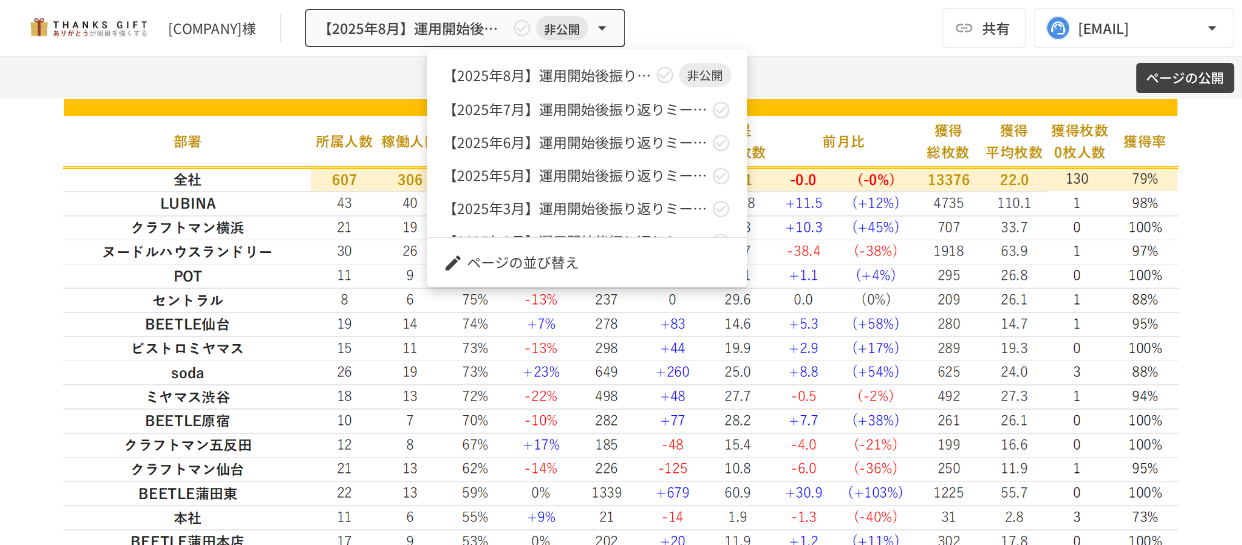 click at bounding box center [621, 272] 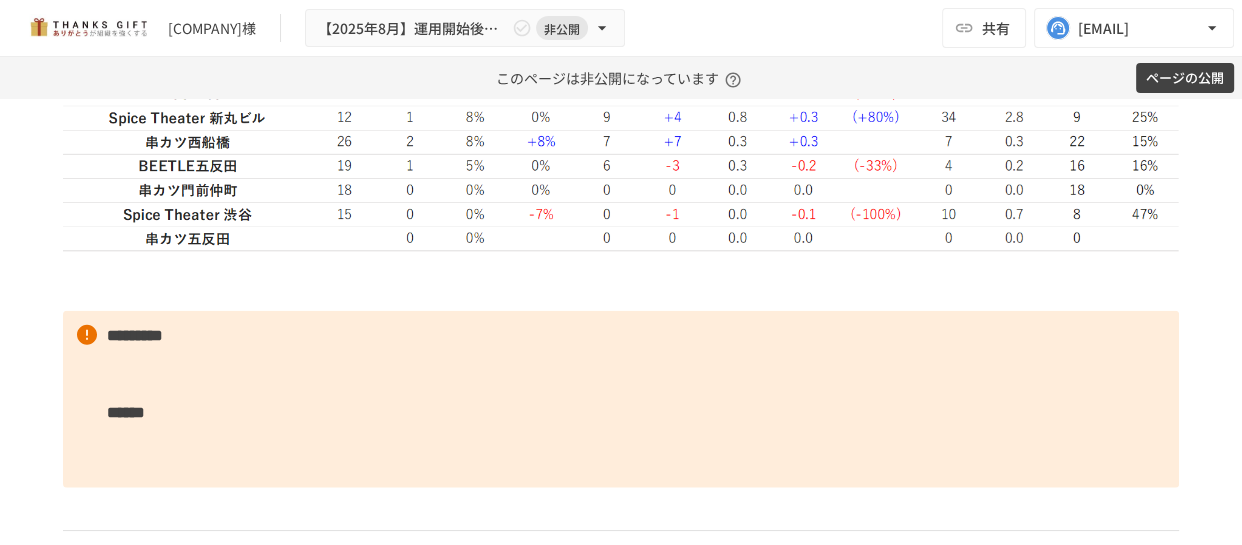 scroll, scrollTop: 4334, scrollLeft: 0, axis: vertical 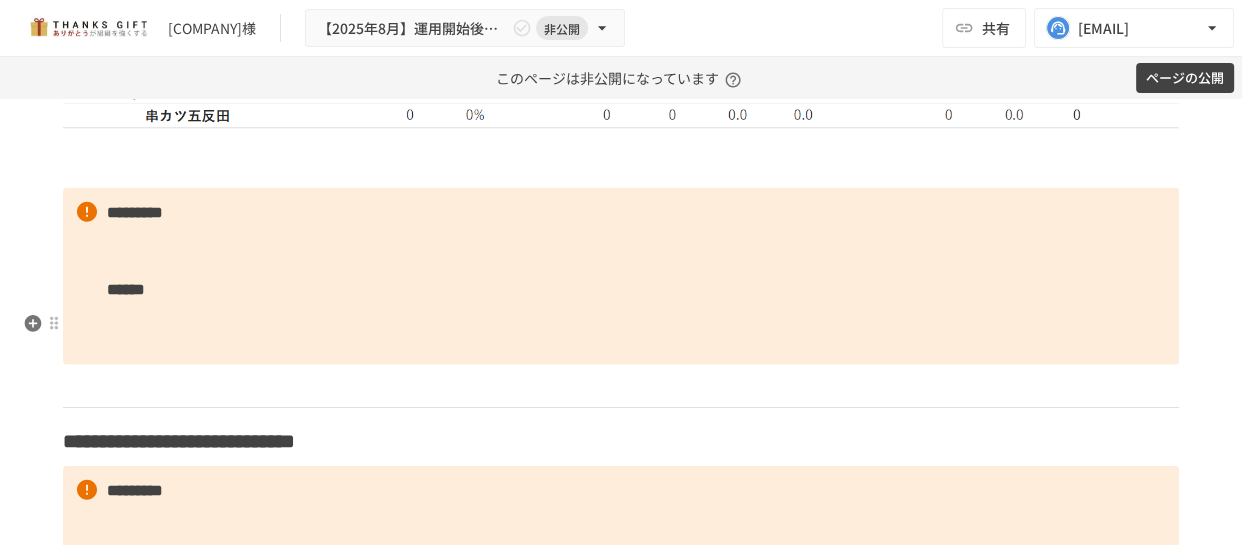 click on "********* ******" at bounding box center (621, 277) 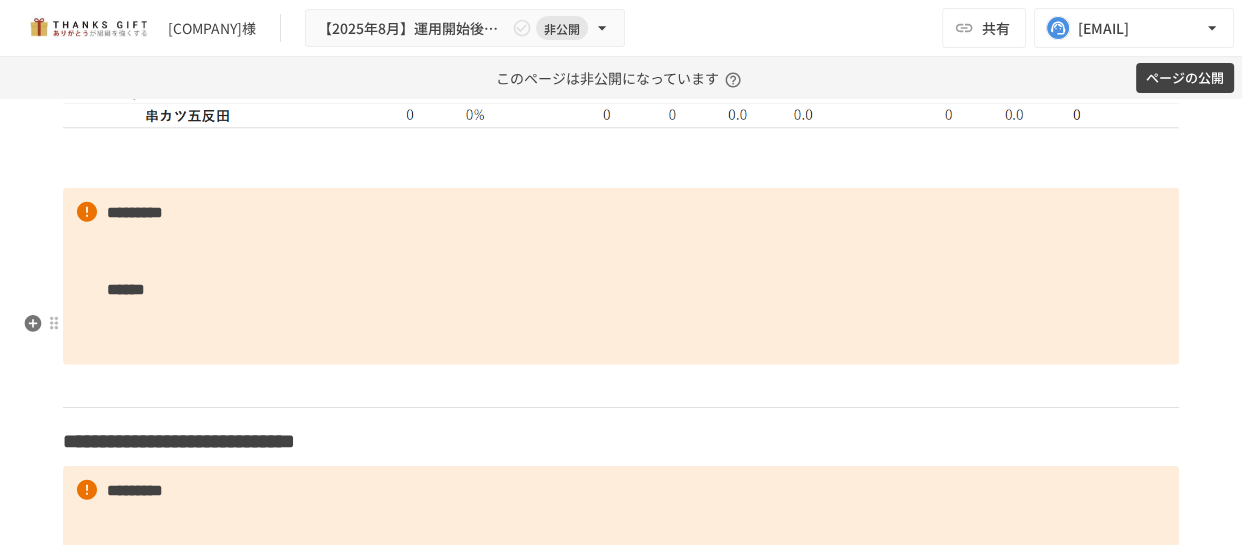 click at bounding box center [621, 163] 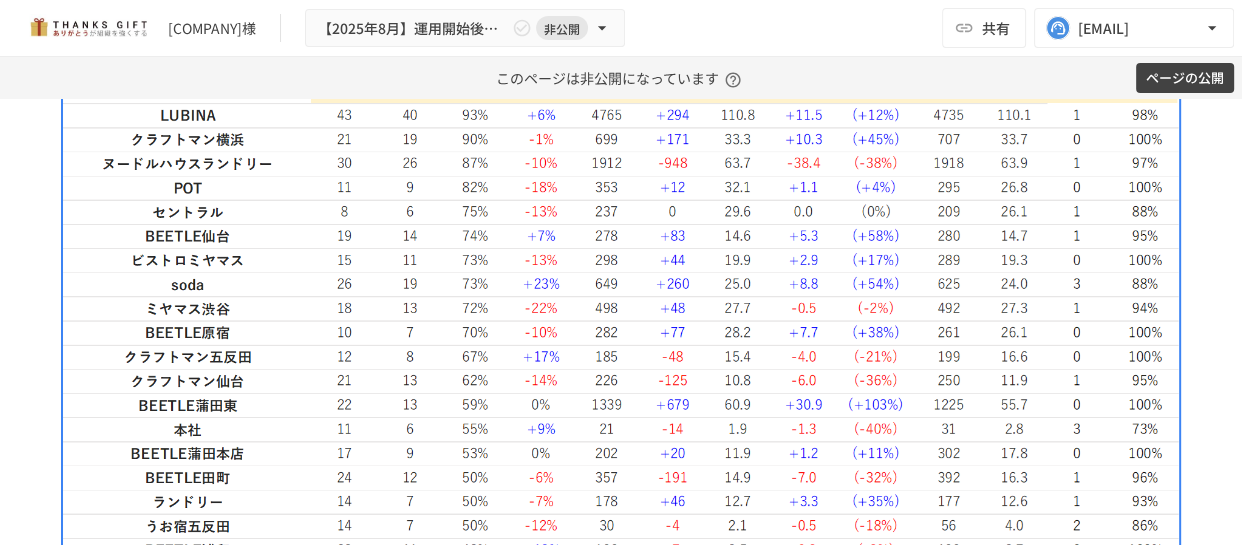 scroll, scrollTop: 3425, scrollLeft: 0, axis: vertical 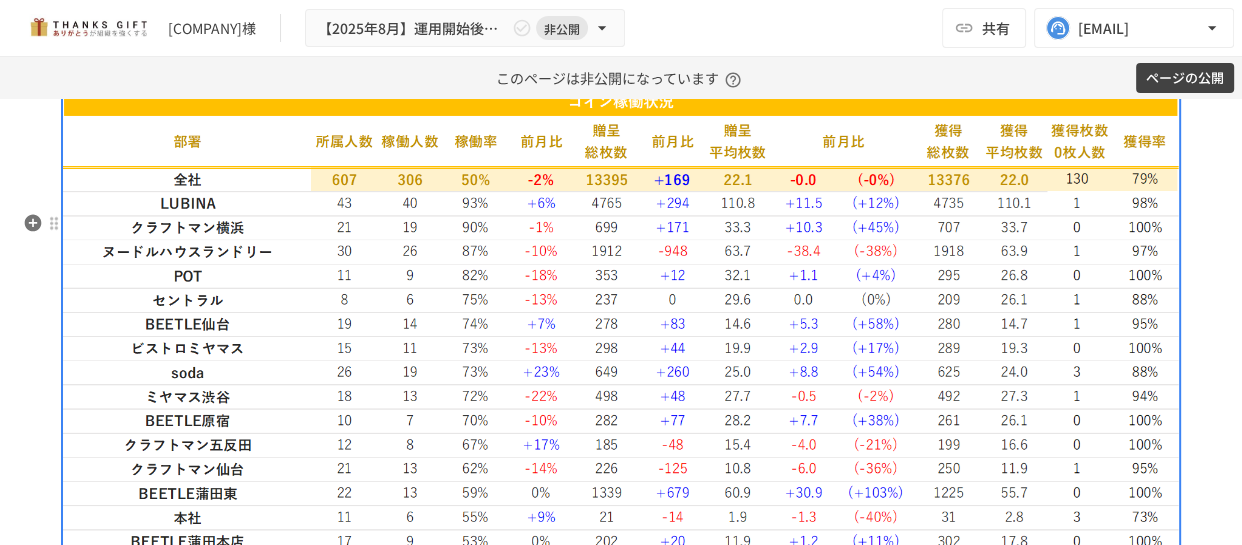 click on "**********" at bounding box center [621, 1823] 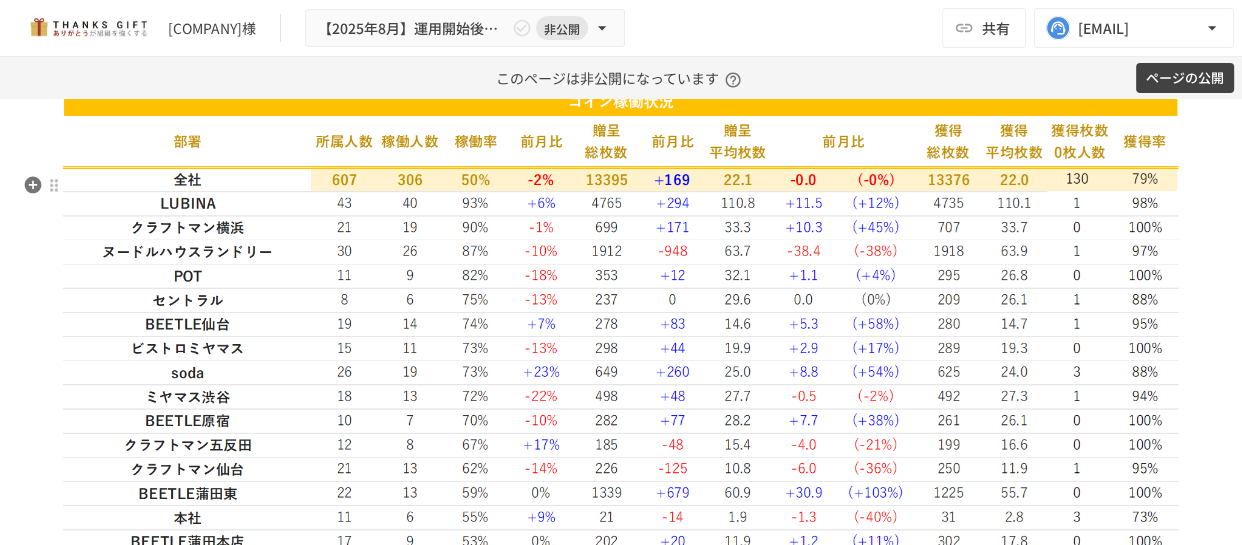 click on "**********" at bounding box center (621, 63) 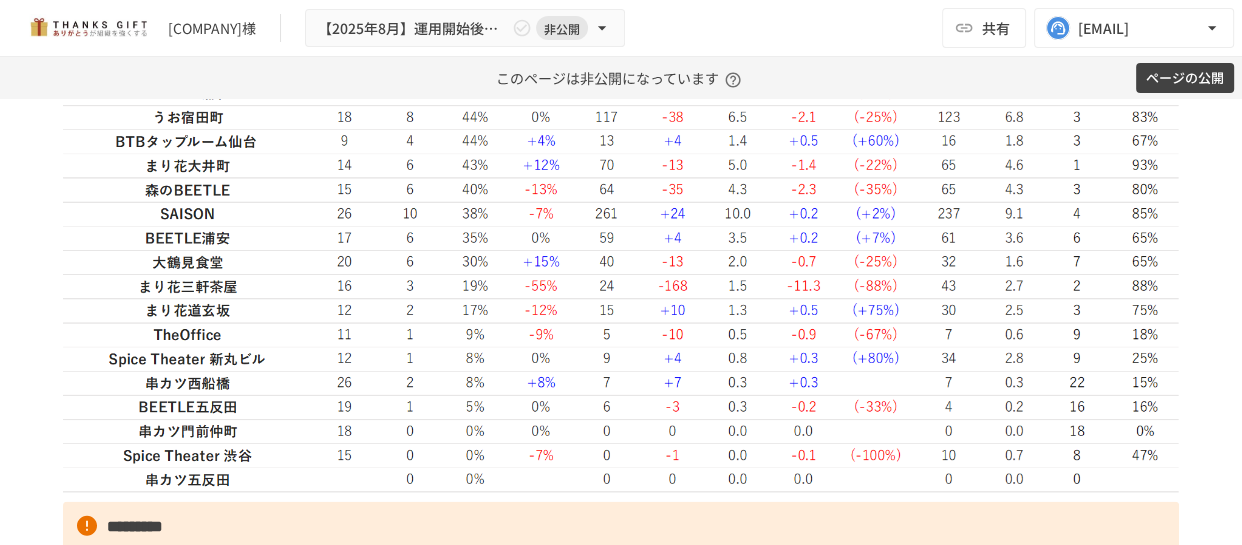scroll, scrollTop: 4243, scrollLeft: 0, axis: vertical 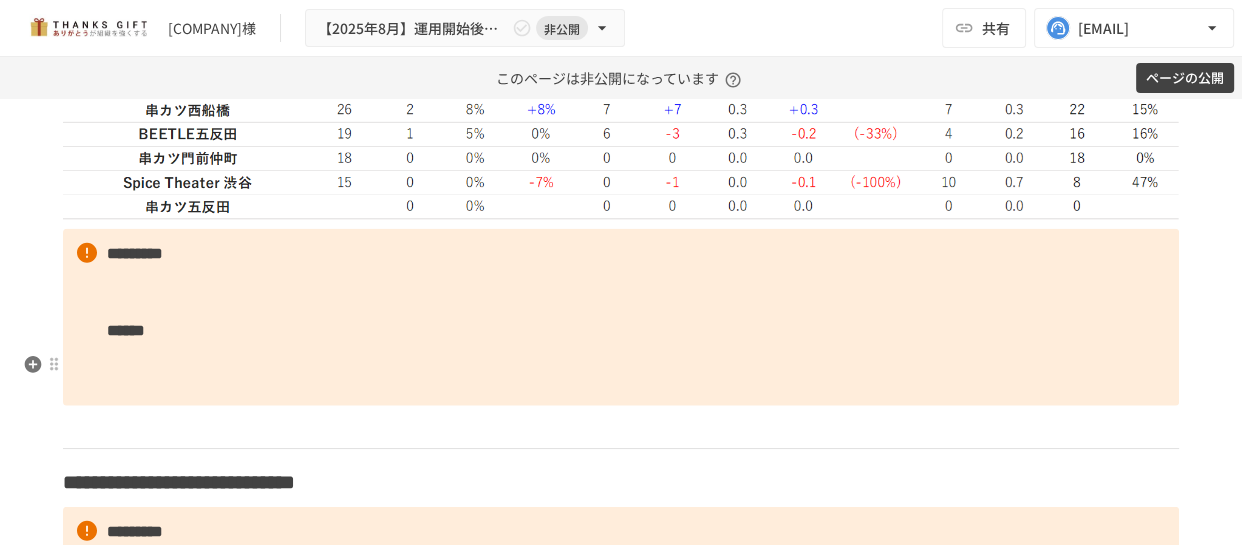 drag, startPoint x: 101, startPoint y: 375, endPoint x: 113, endPoint y: 375, distance: 12 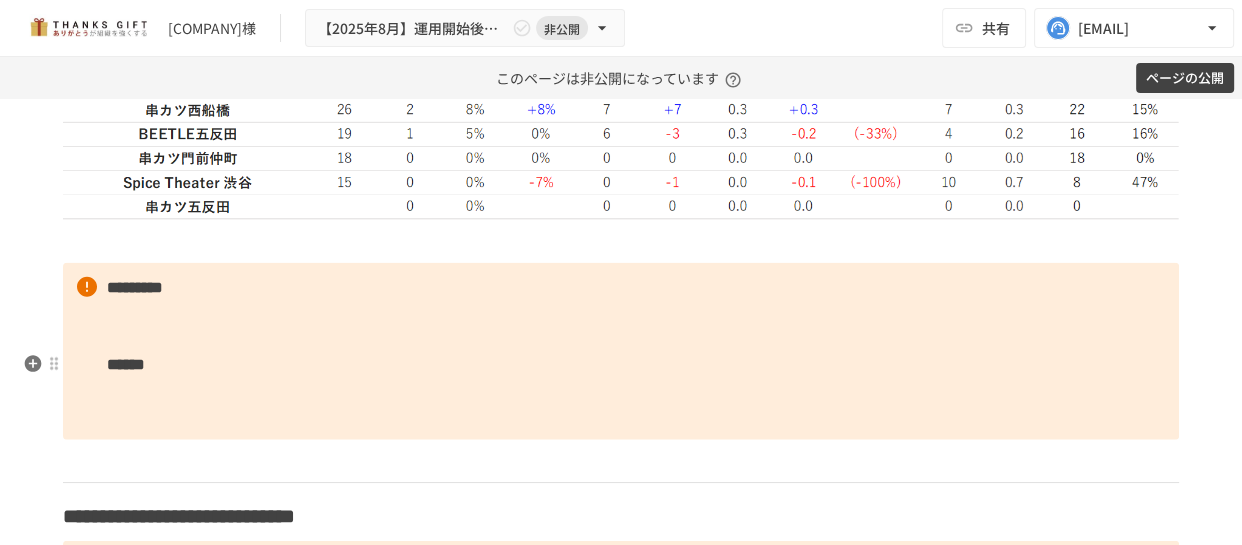 click at bounding box center (621, 242) 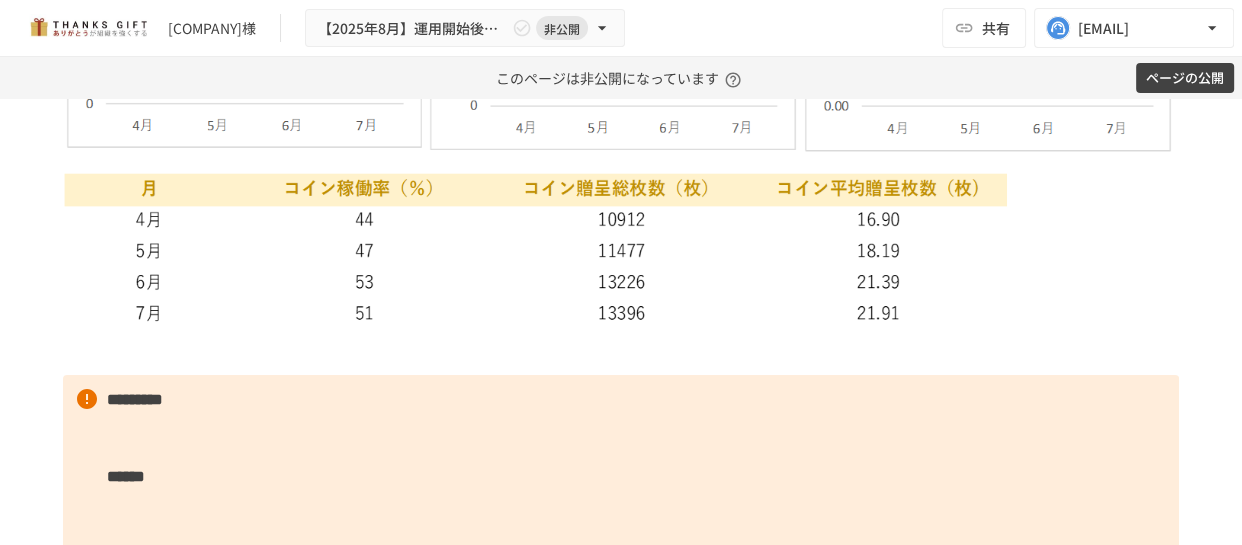scroll, scrollTop: 4970, scrollLeft: 0, axis: vertical 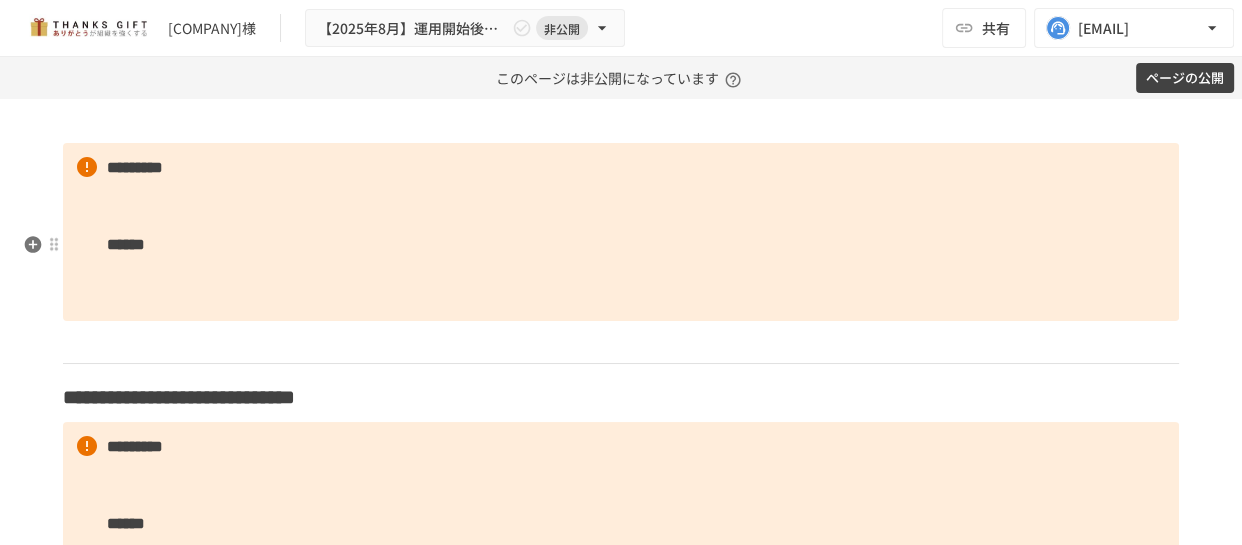 click at bounding box center [621, 122] 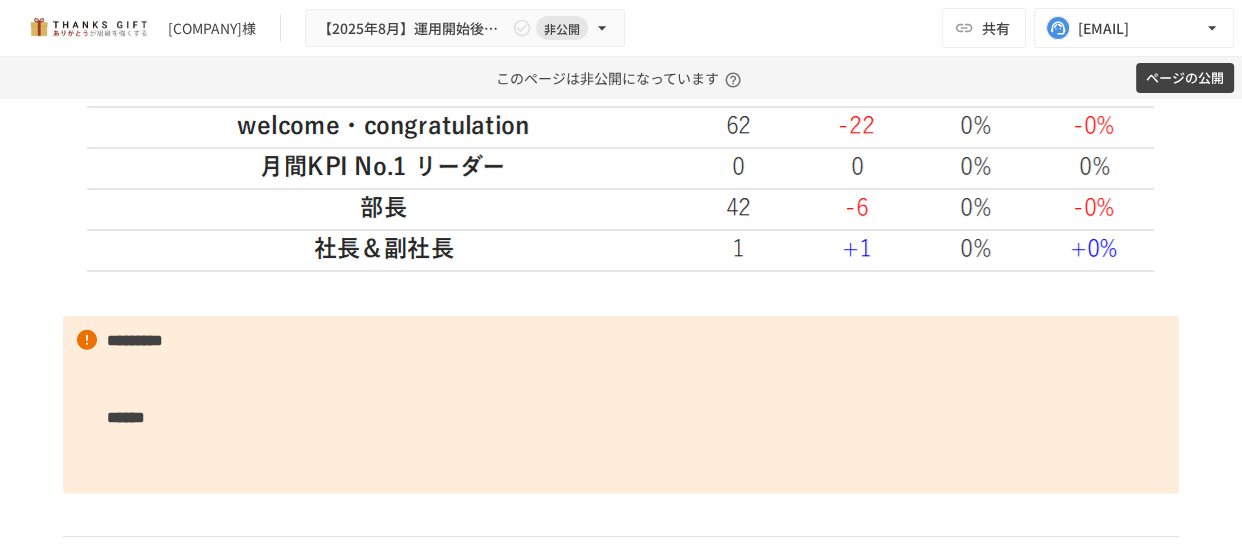 scroll, scrollTop: 5789, scrollLeft: 0, axis: vertical 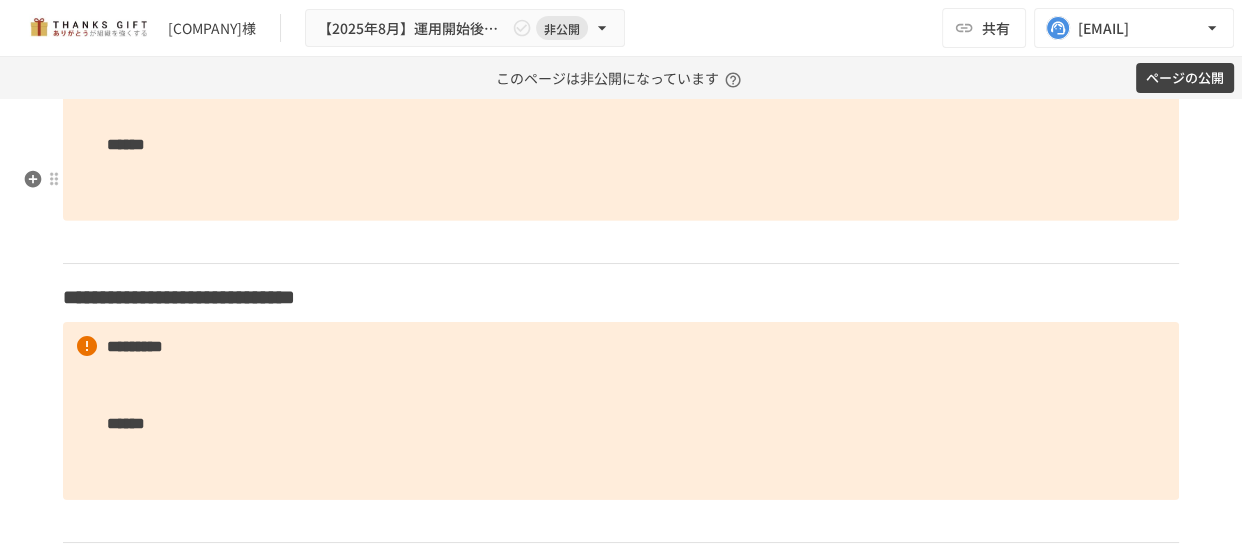 click on "**********" at bounding box center (621, 139) 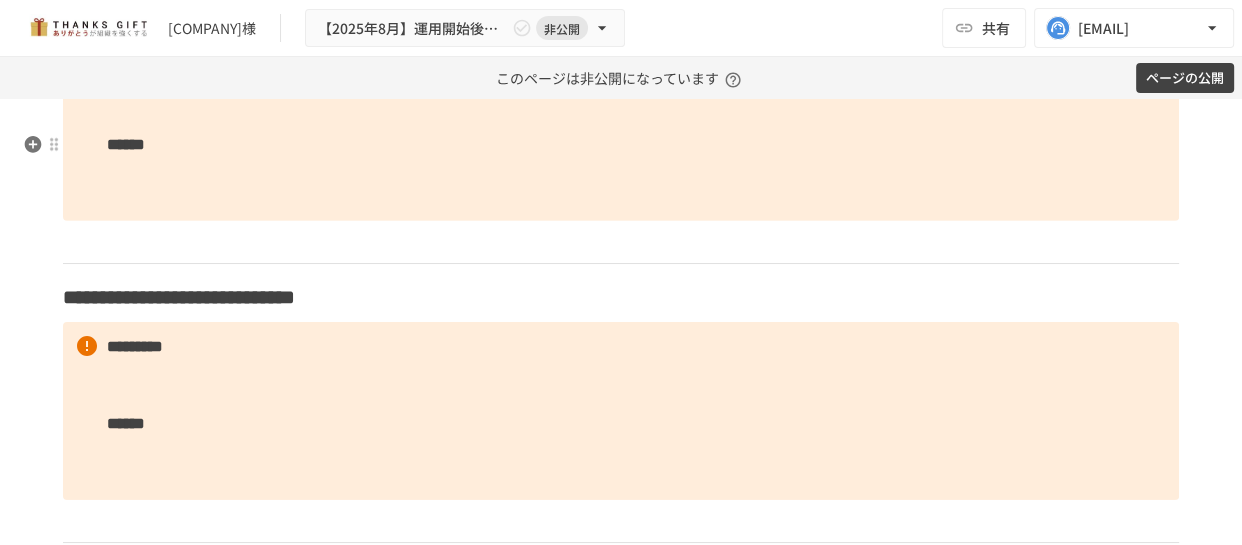 click at bounding box center [621, 22] 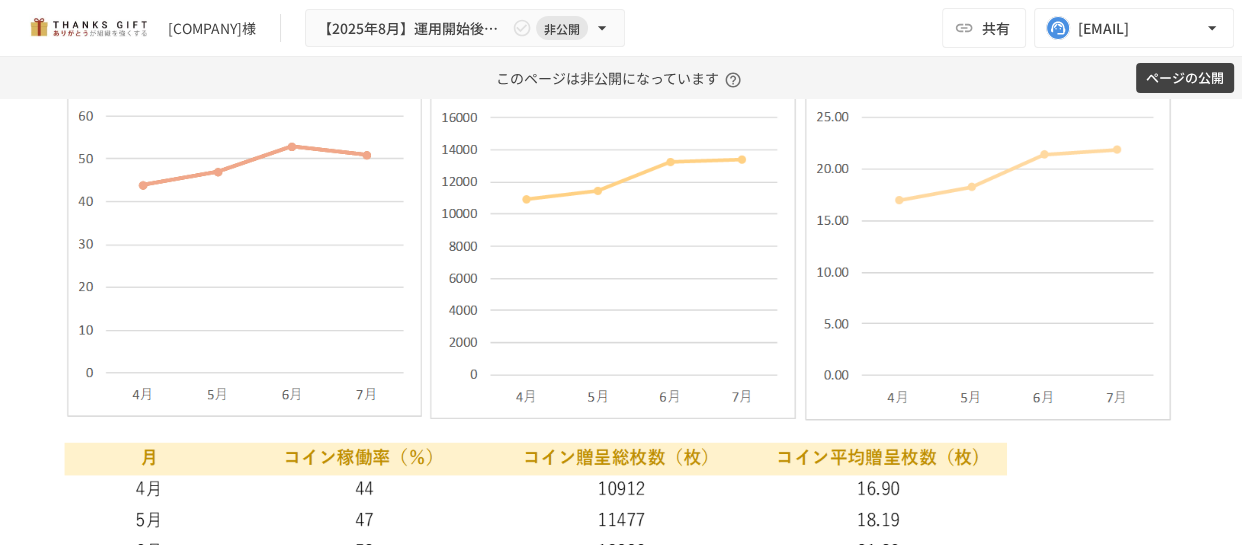 scroll, scrollTop: 4425, scrollLeft: 0, axis: vertical 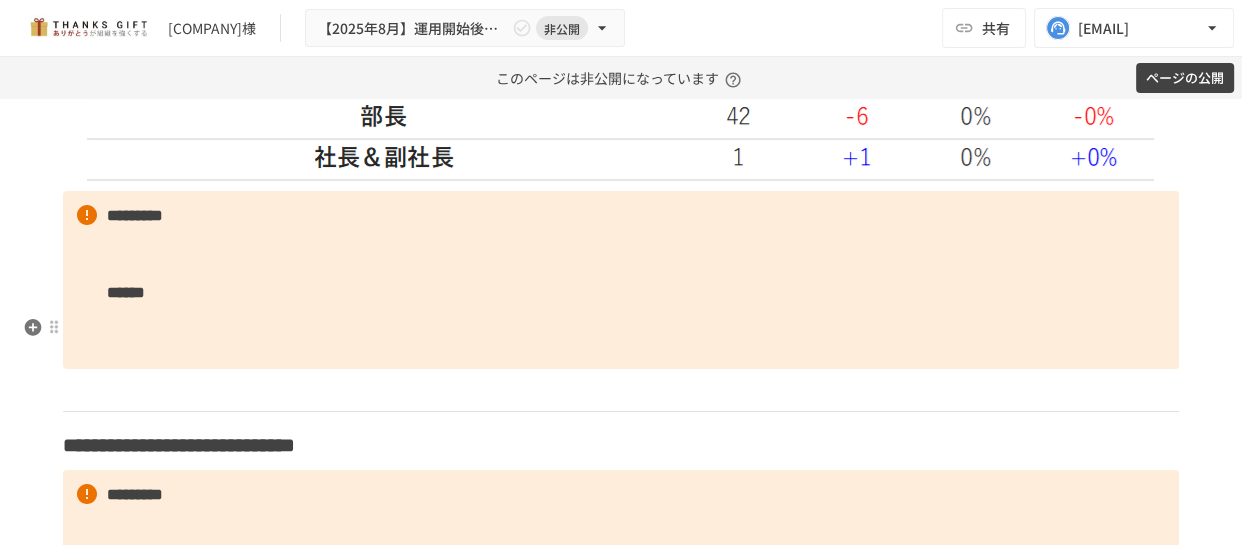 click on "********* ******" at bounding box center (621, 280) 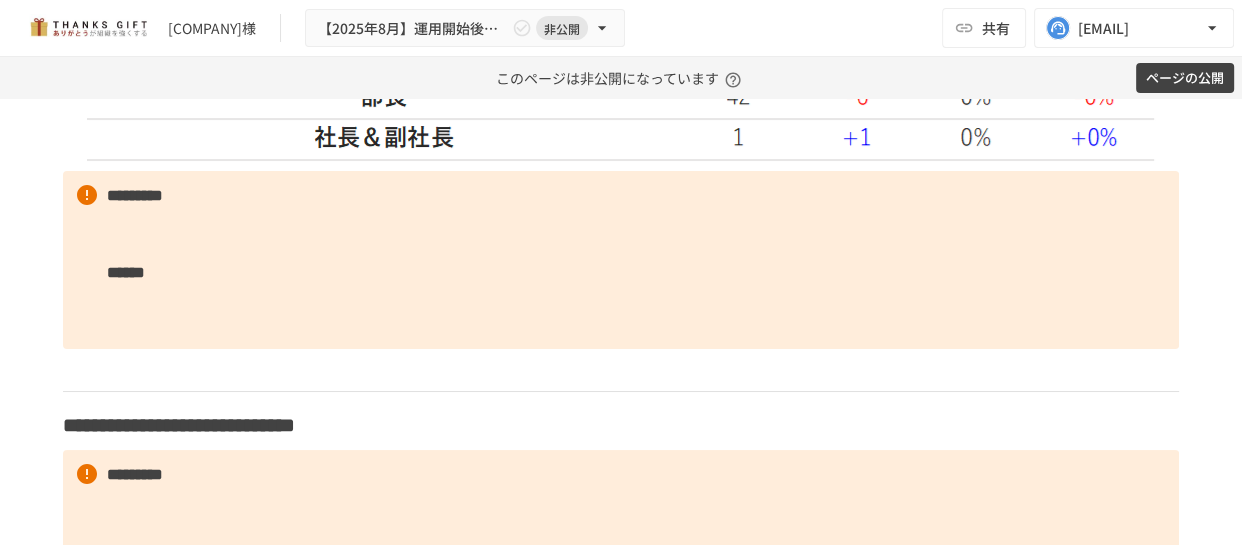 scroll, scrollTop: 5698, scrollLeft: 0, axis: vertical 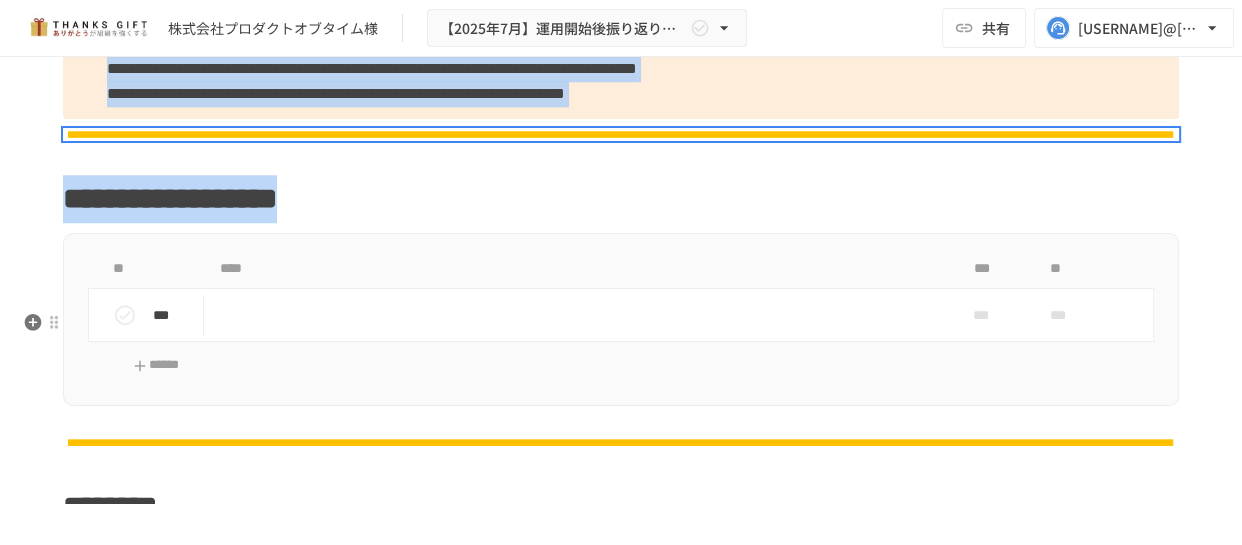 drag, startPoint x: 120, startPoint y: 333, endPoint x: 665, endPoint y: 330, distance: 545.00824 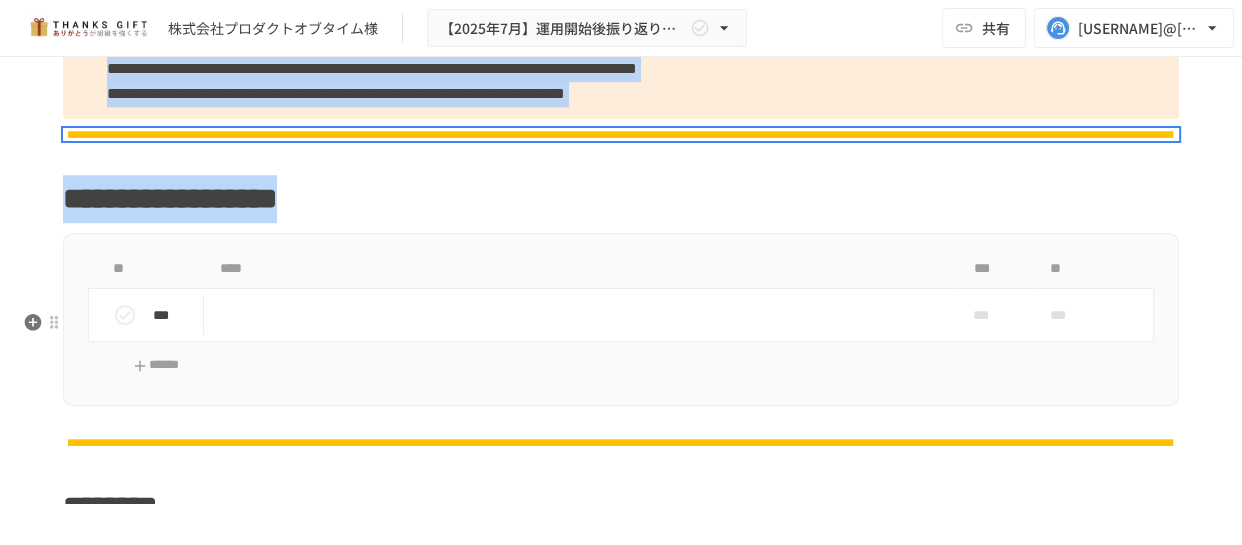 click on "**********" at bounding box center [621, 4714] 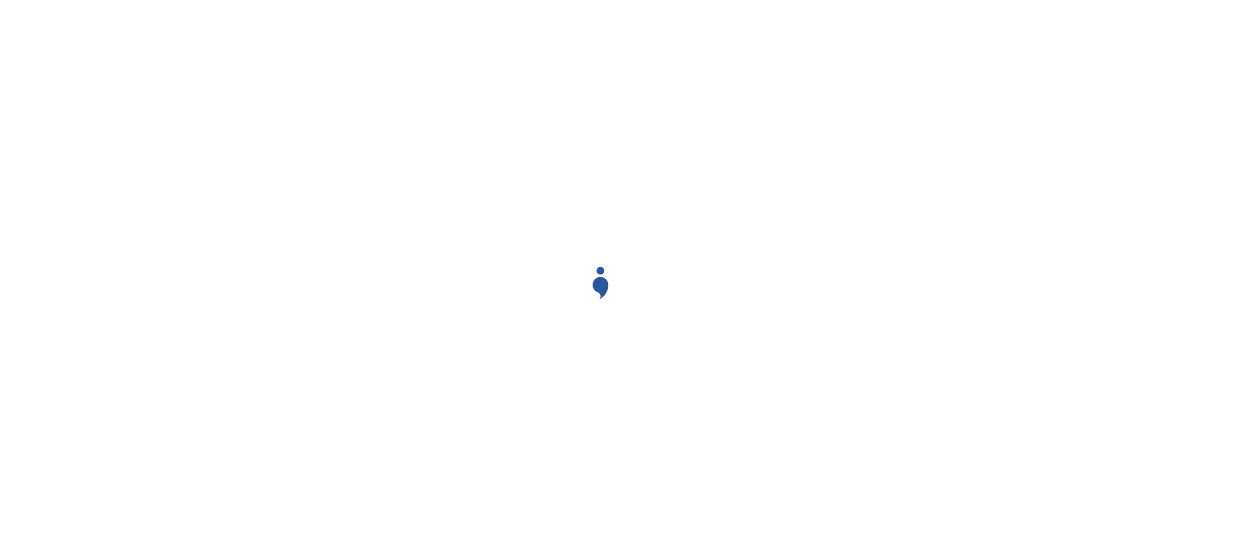 scroll, scrollTop: 0, scrollLeft: 0, axis: both 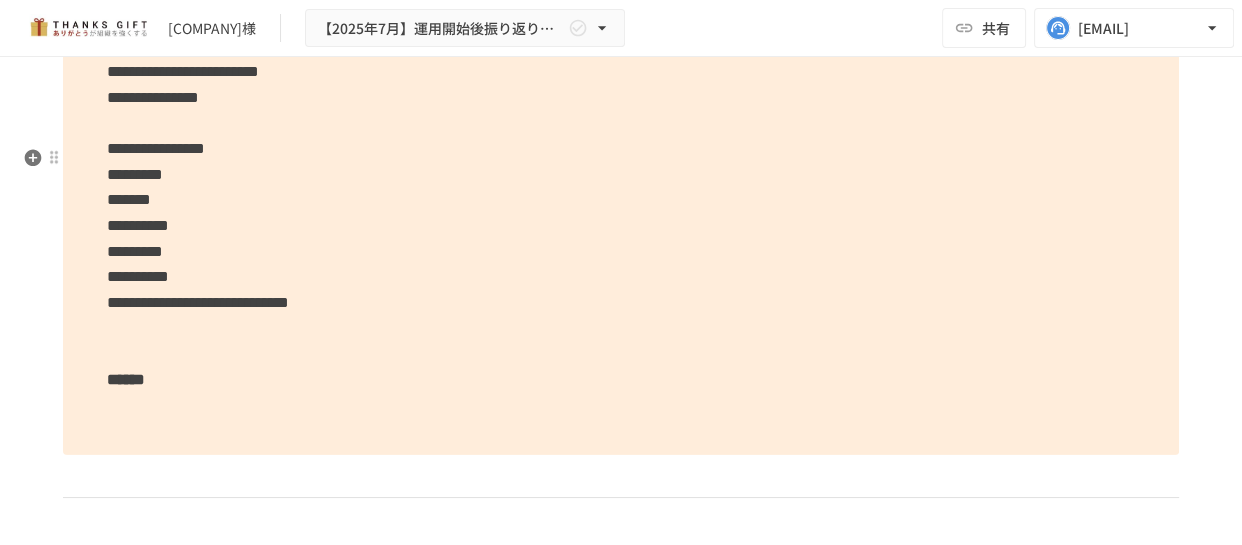 click on "**********" at bounding box center [198, 302] 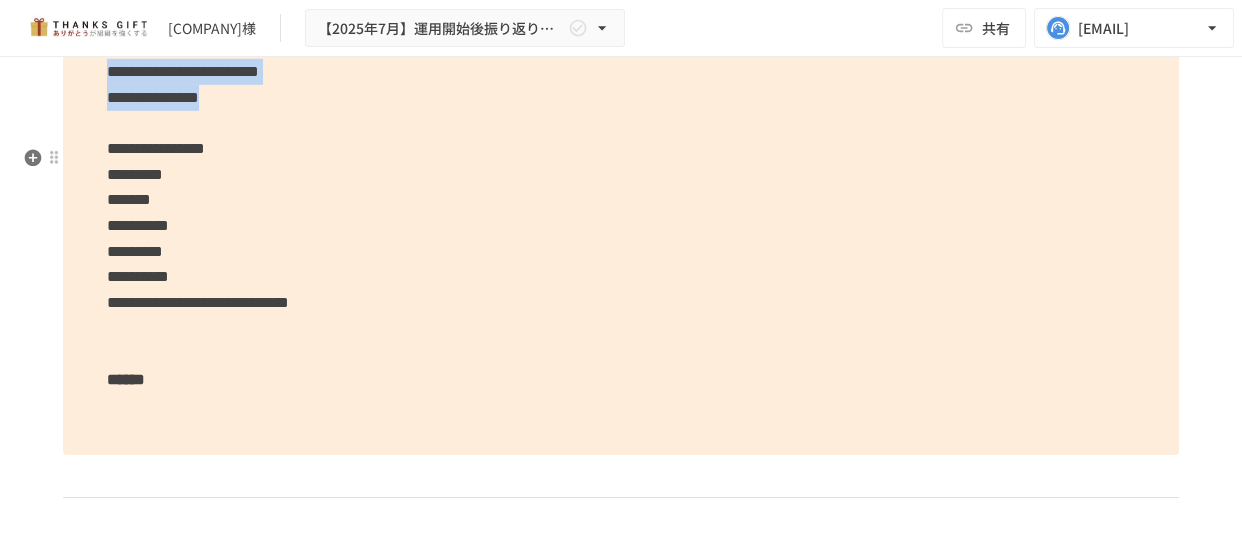 drag, startPoint x: 389, startPoint y: 219, endPoint x: 497, endPoint y: 200, distance: 109.65856 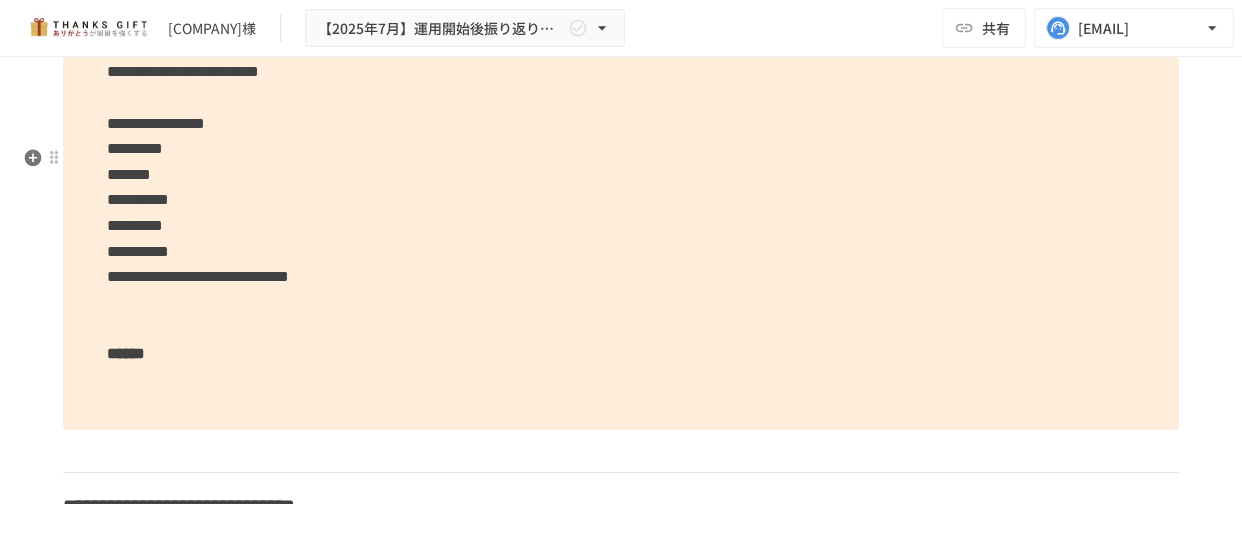 click on "[NUMBER] [STREET] [CITY] [STATE] [ZIP] [COUNTRY] [PHONE] [EMAIL] [WEBSITE] [COMPANY]" at bounding box center (621, 226) 